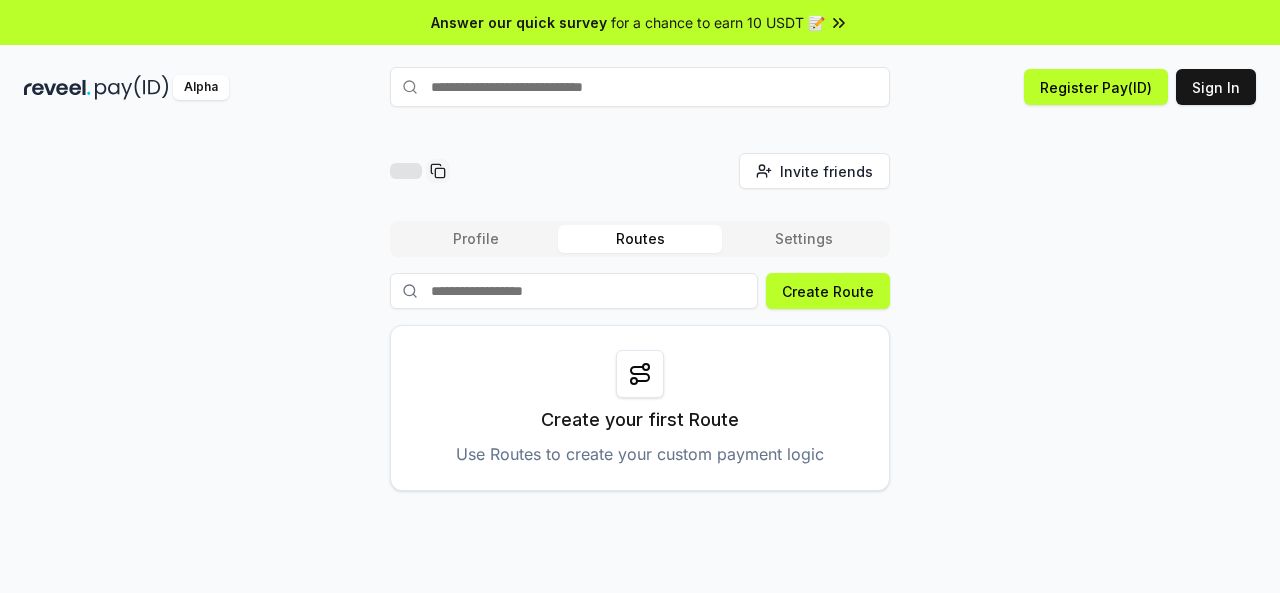 scroll, scrollTop: 0, scrollLeft: 0, axis: both 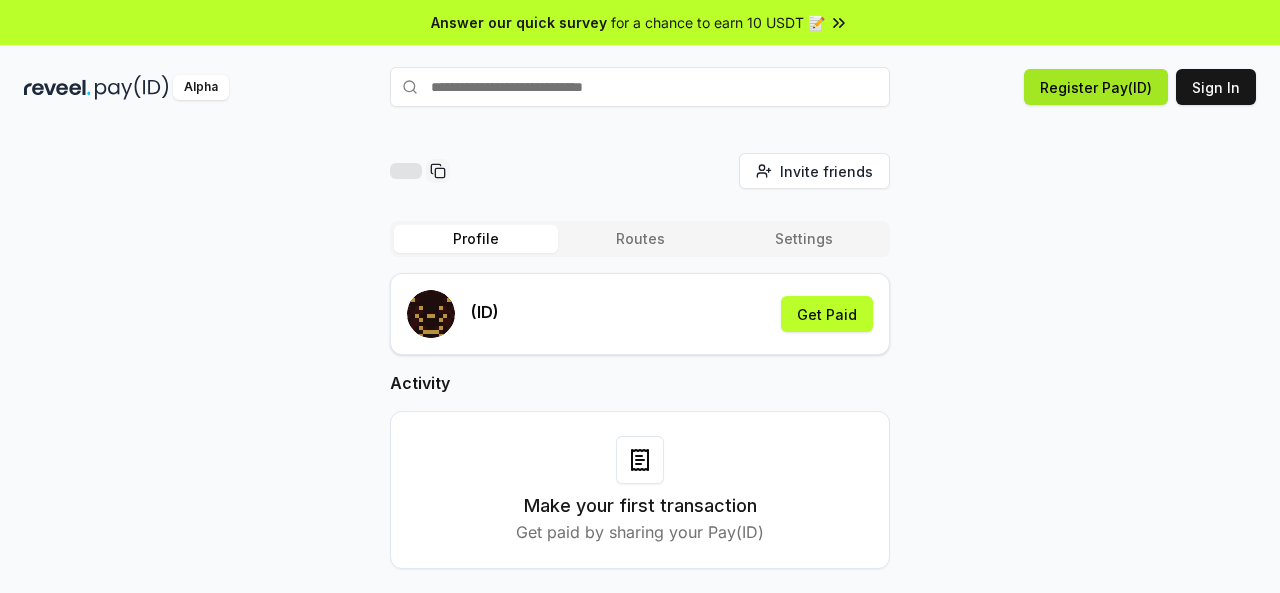 click on "Register Pay(ID)" at bounding box center [1096, 87] 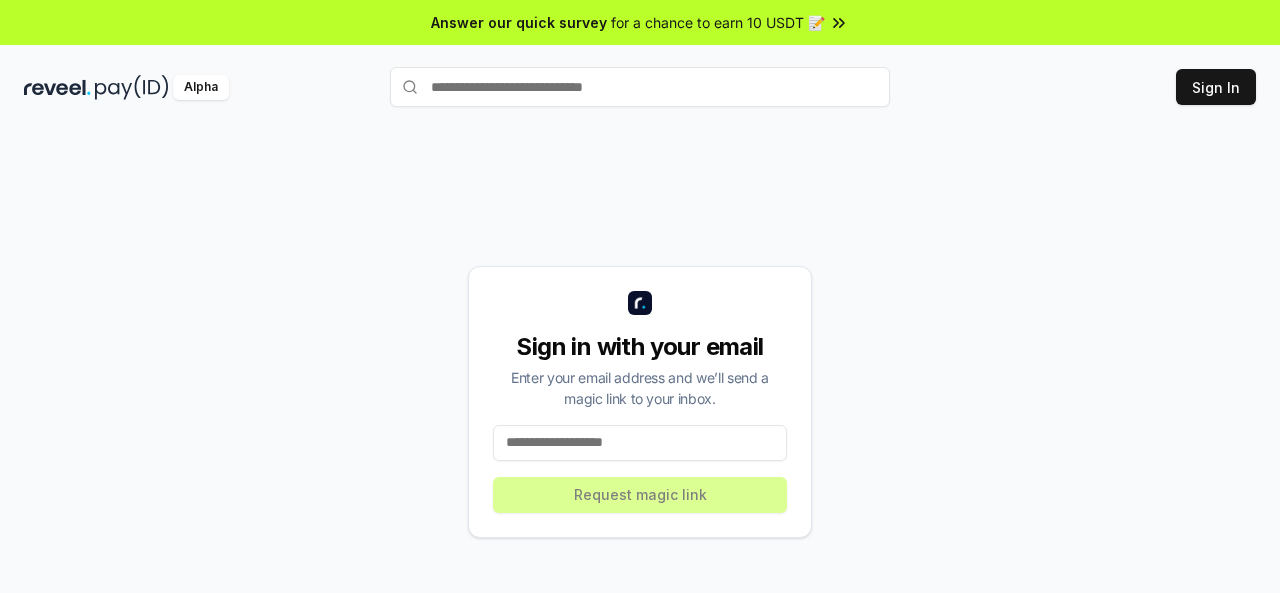 scroll, scrollTop: 0, scrollLeft: 0, axis: both 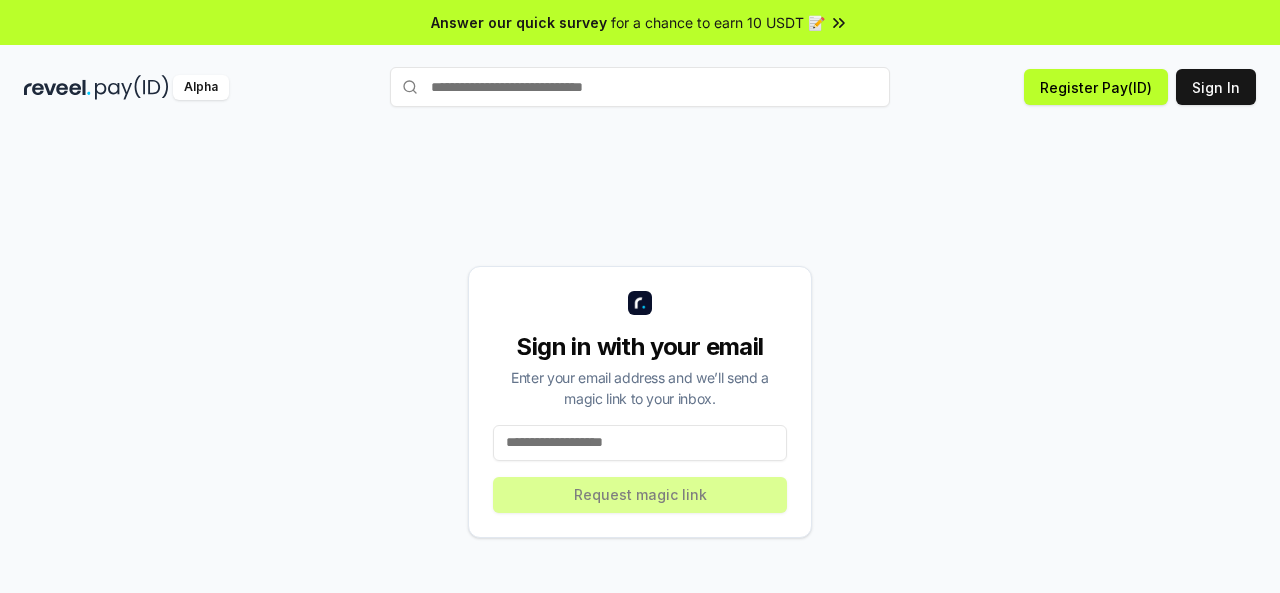 click at bounding box center (640, 443) 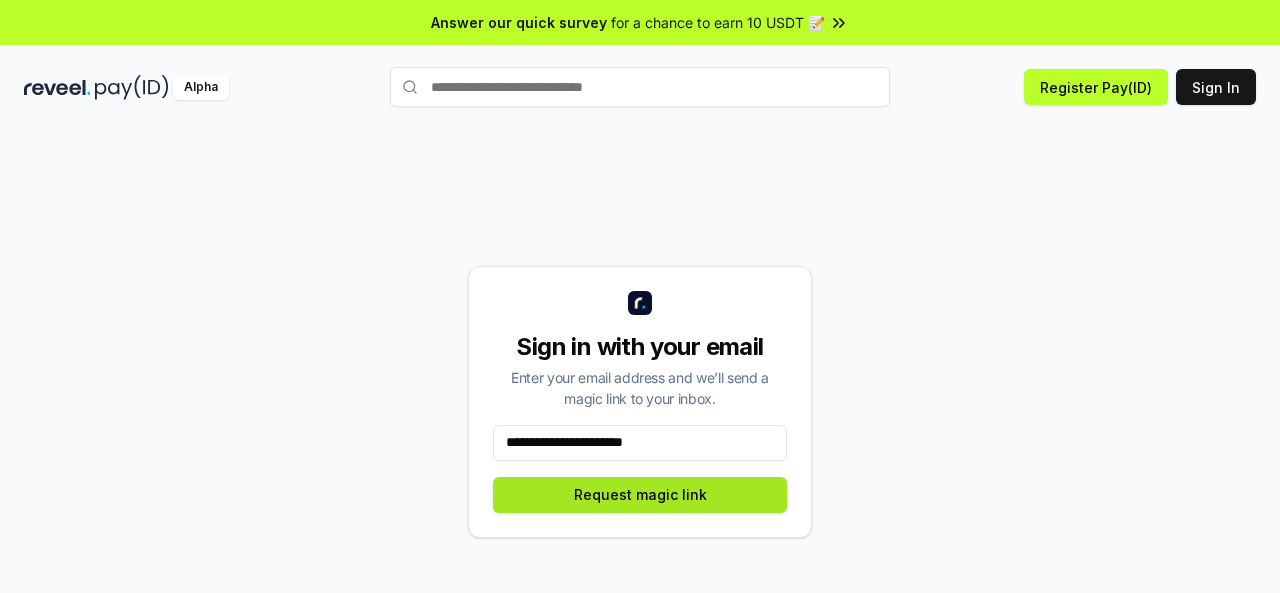 type on "**********" 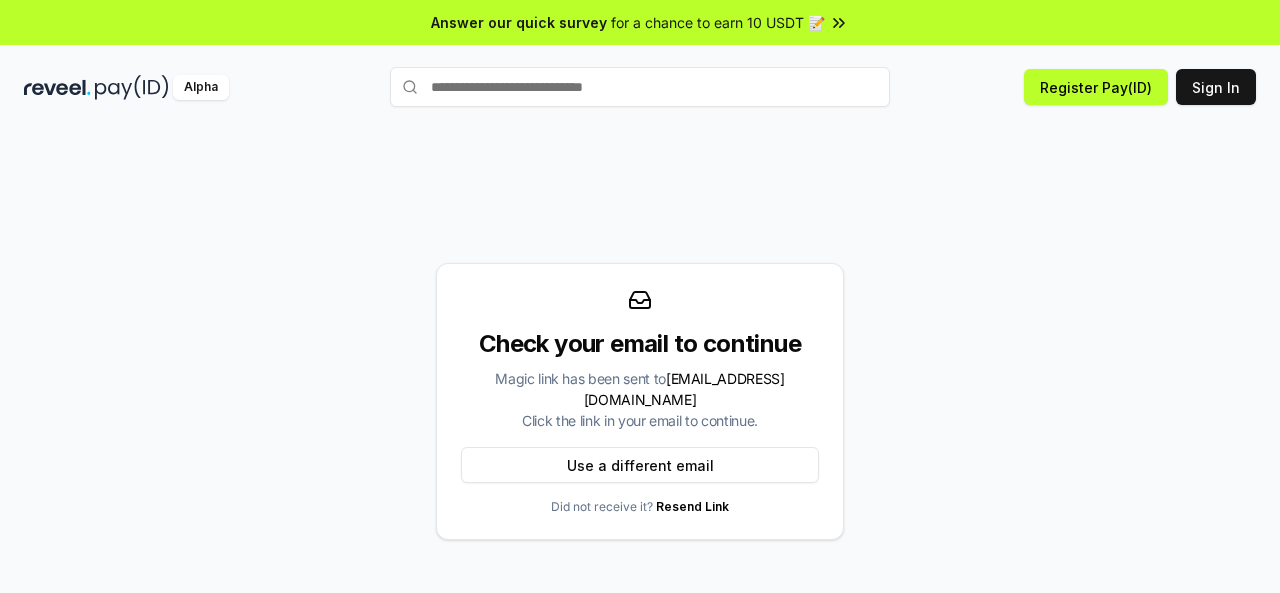click on "Resend Link" at bounding box center [692, 506] 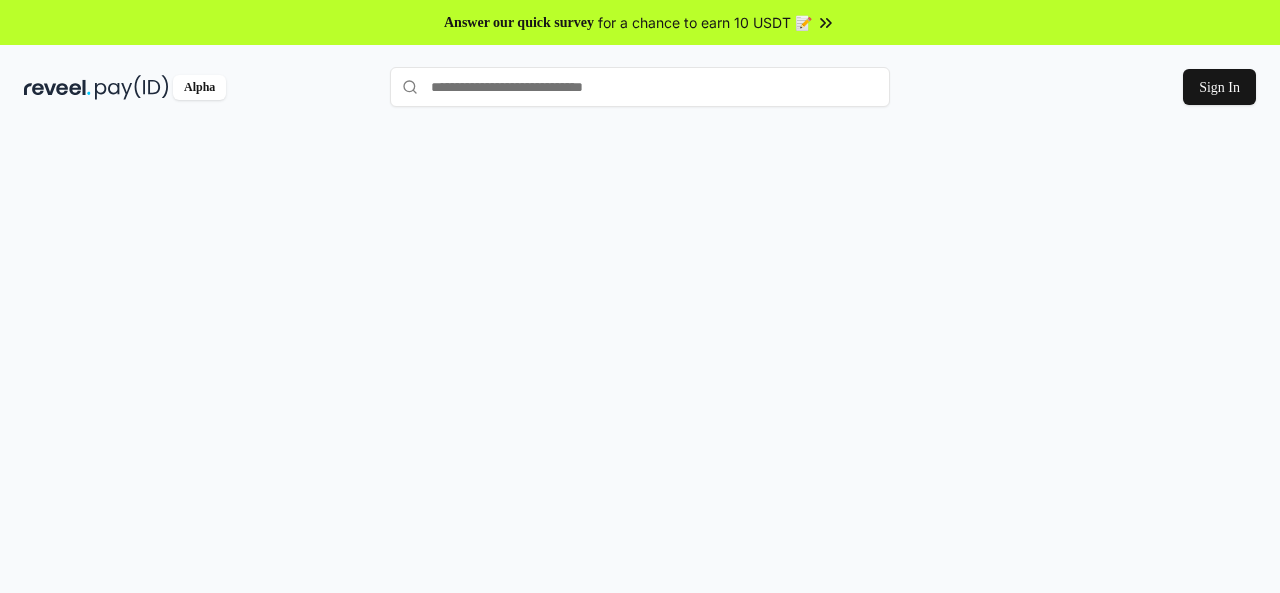 scroll, scrollTop: 0, scrollLeft: 0, axis: both 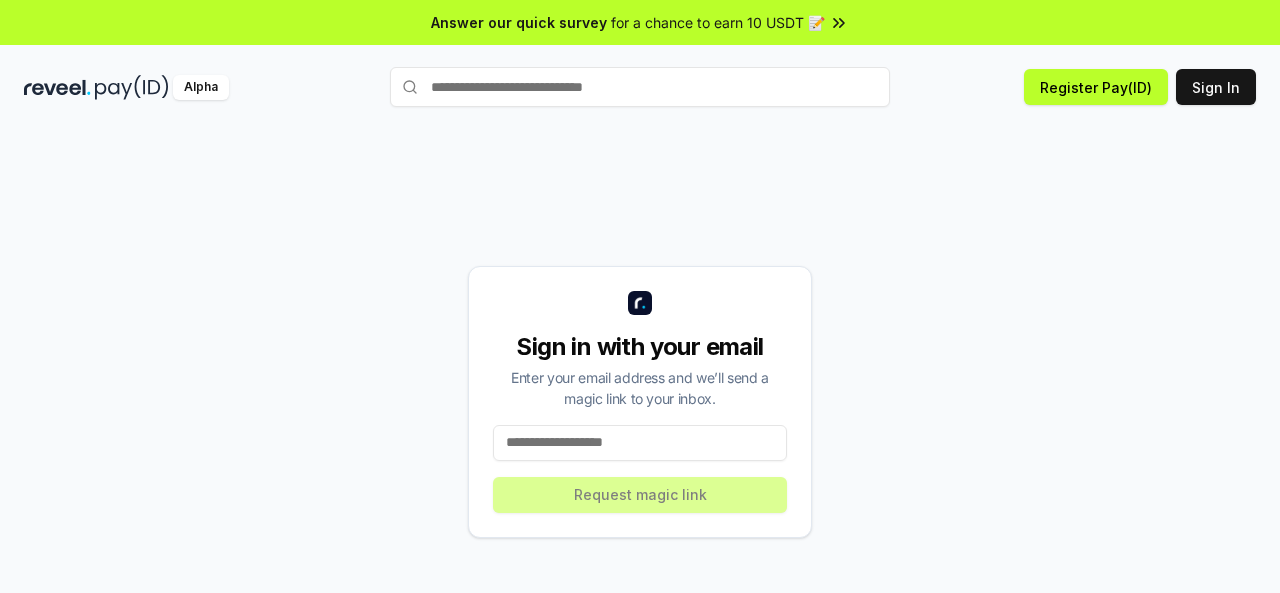 paste on "**********" 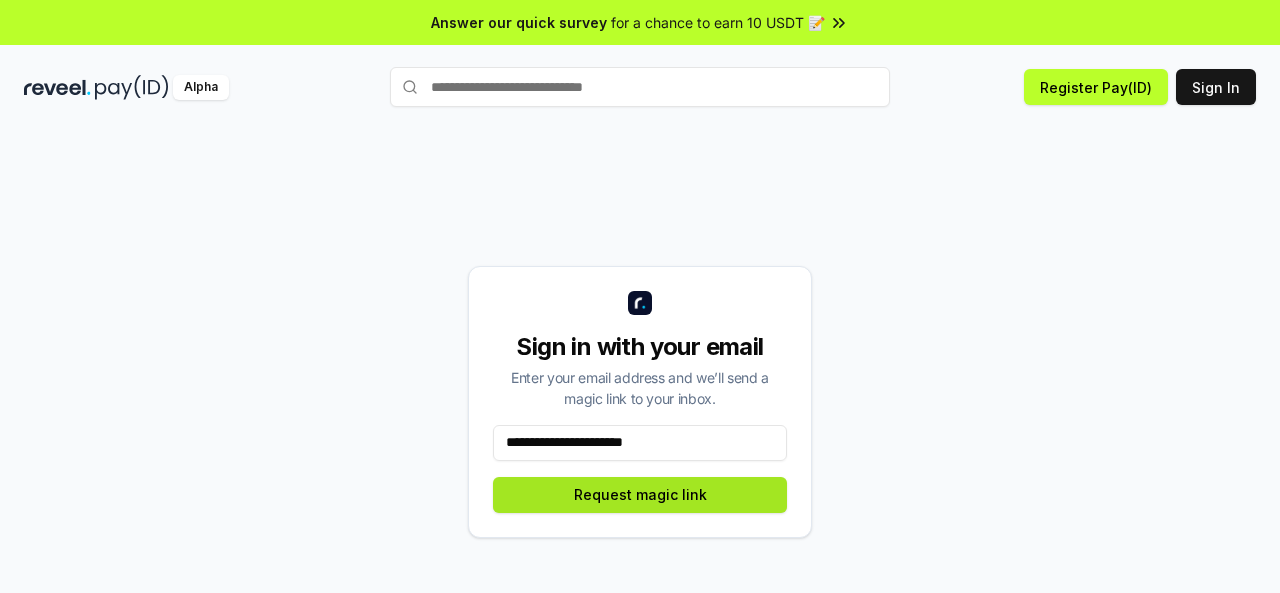 type on "**********" 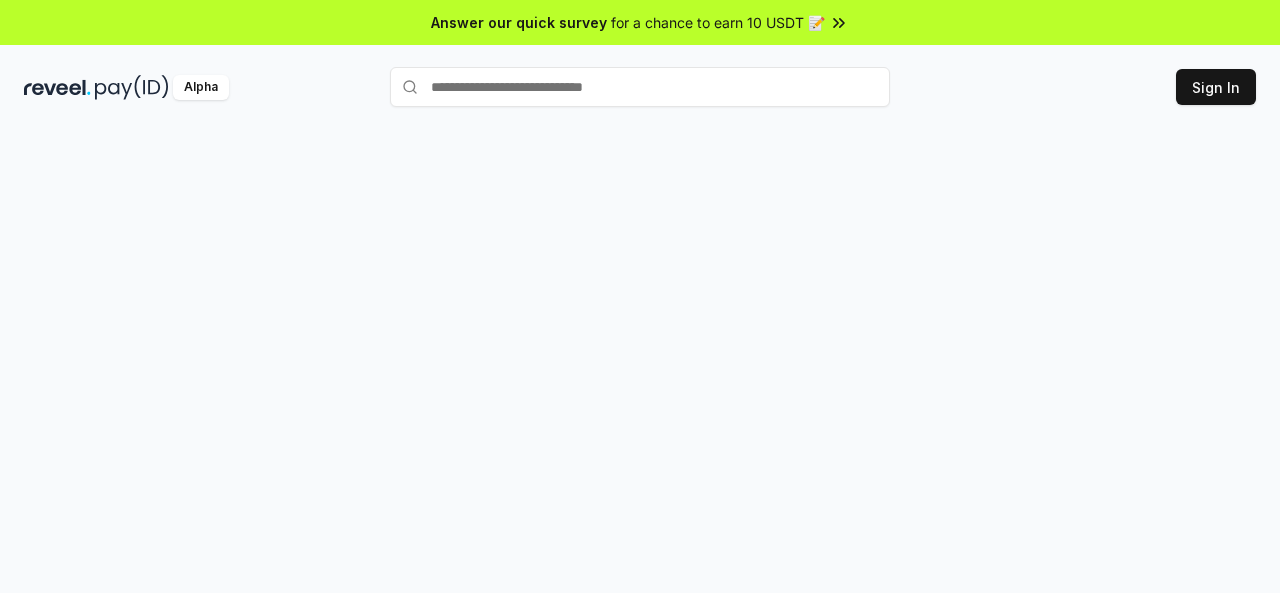 scroll, scrollTop: 0, scrollLeft: 0, axis: both 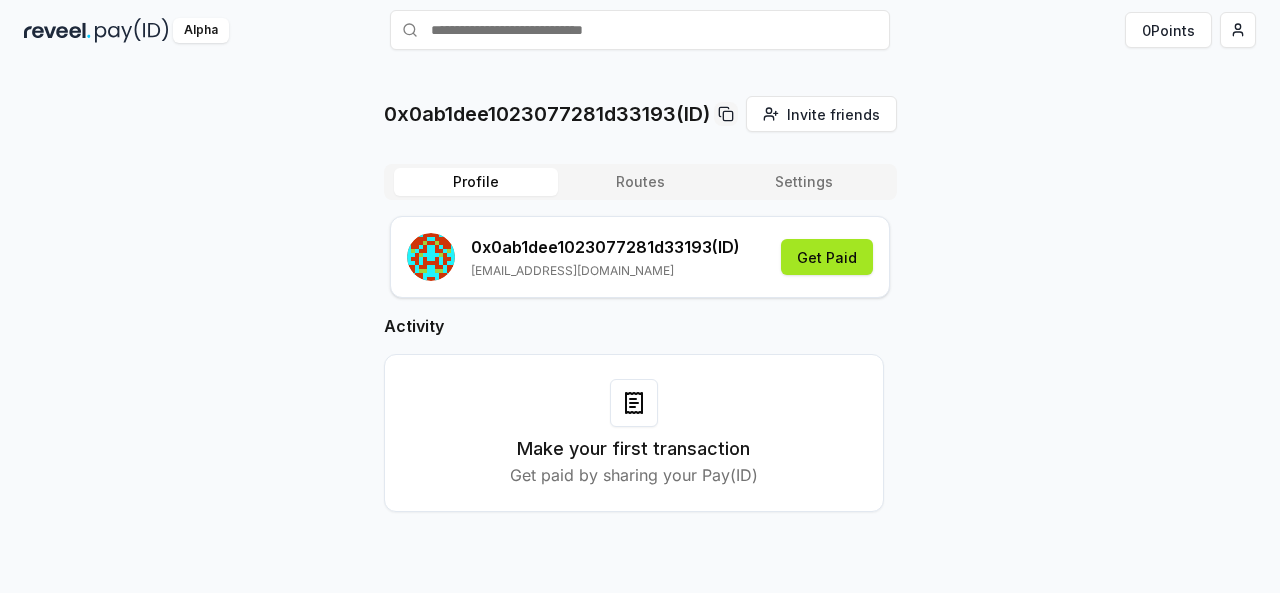 click on "Get Paid" at bounding box center (827, 257) 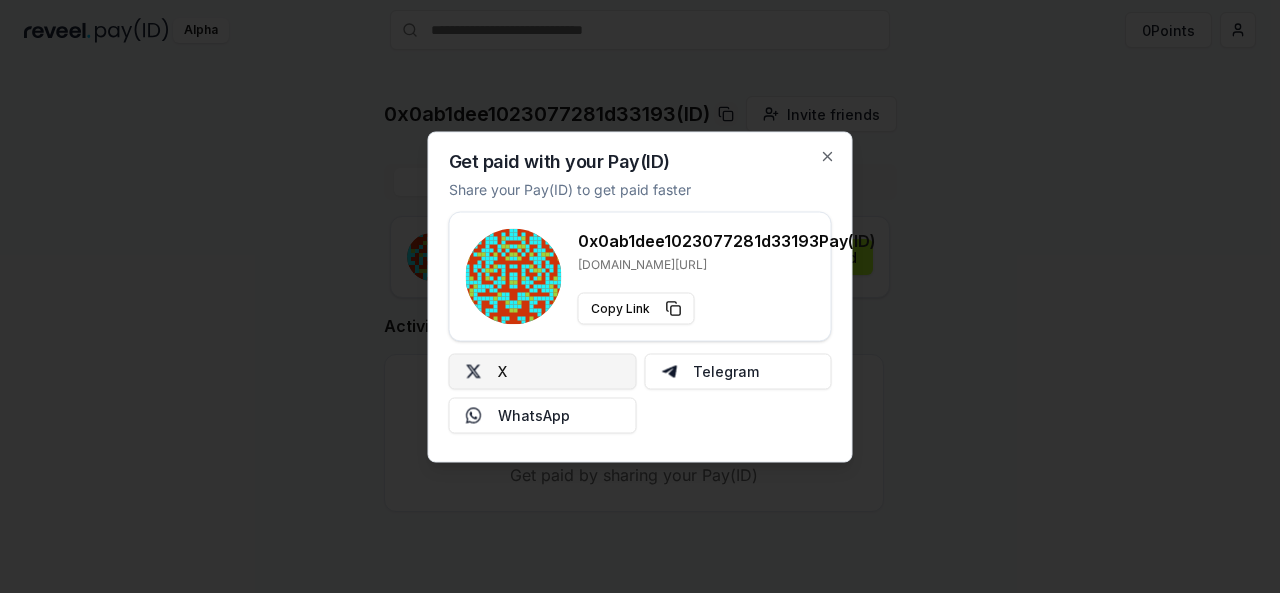 click on "X" at bounding box center [543, 371] 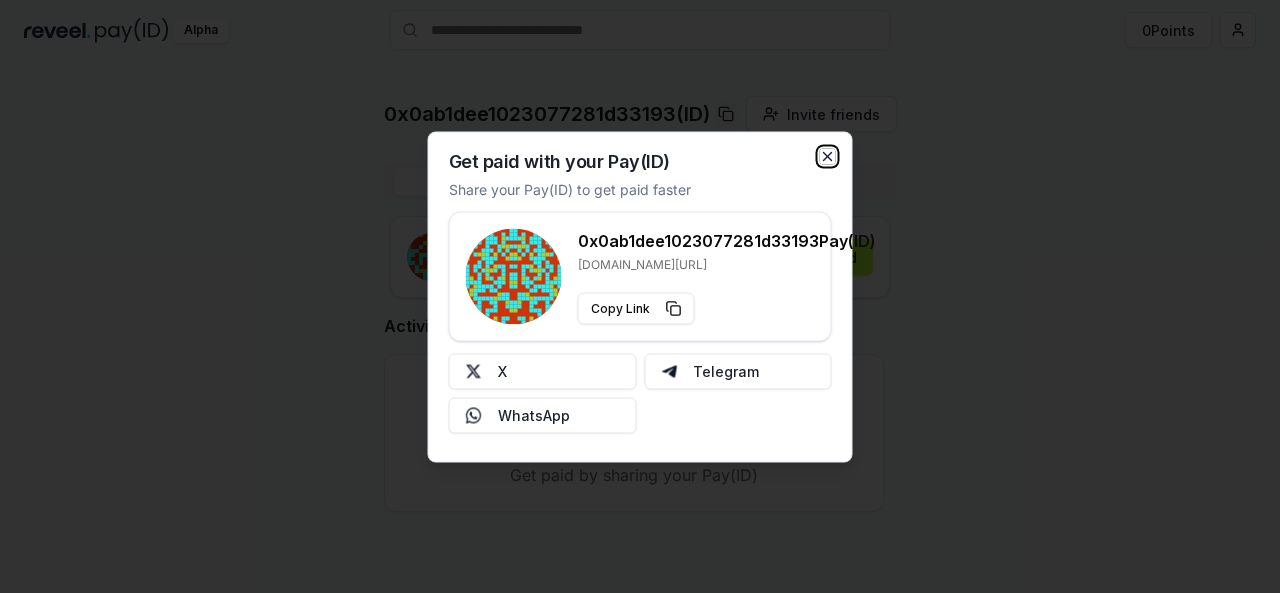 click 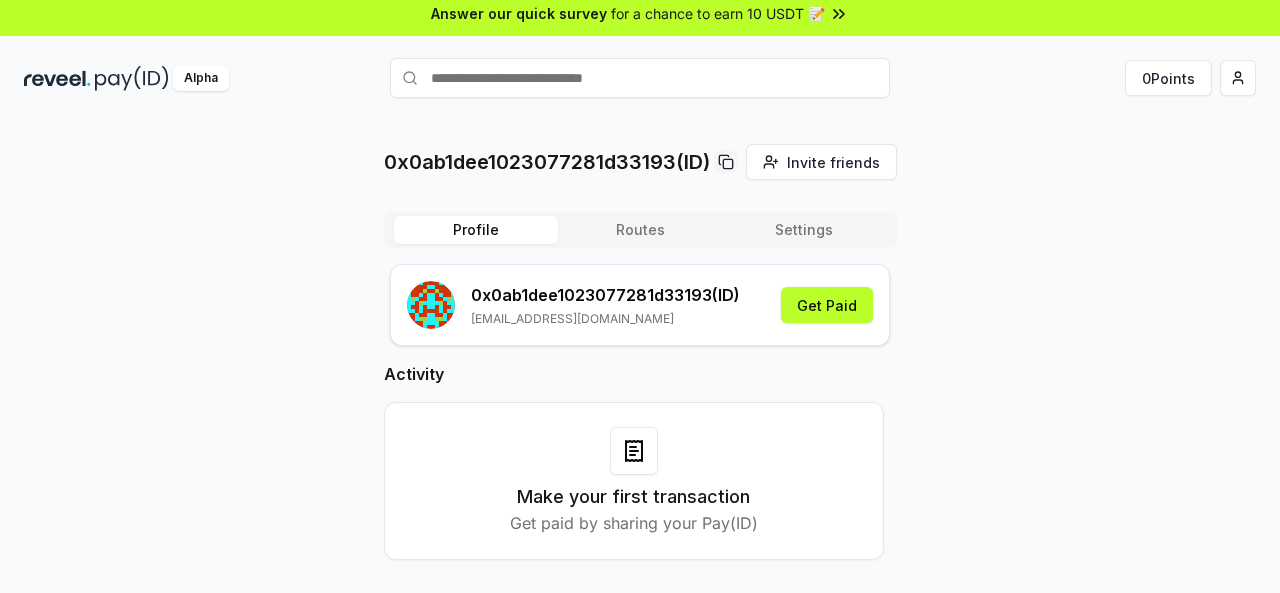 scroll, scrollTop: 0, scrollLeft: 0, axis: both 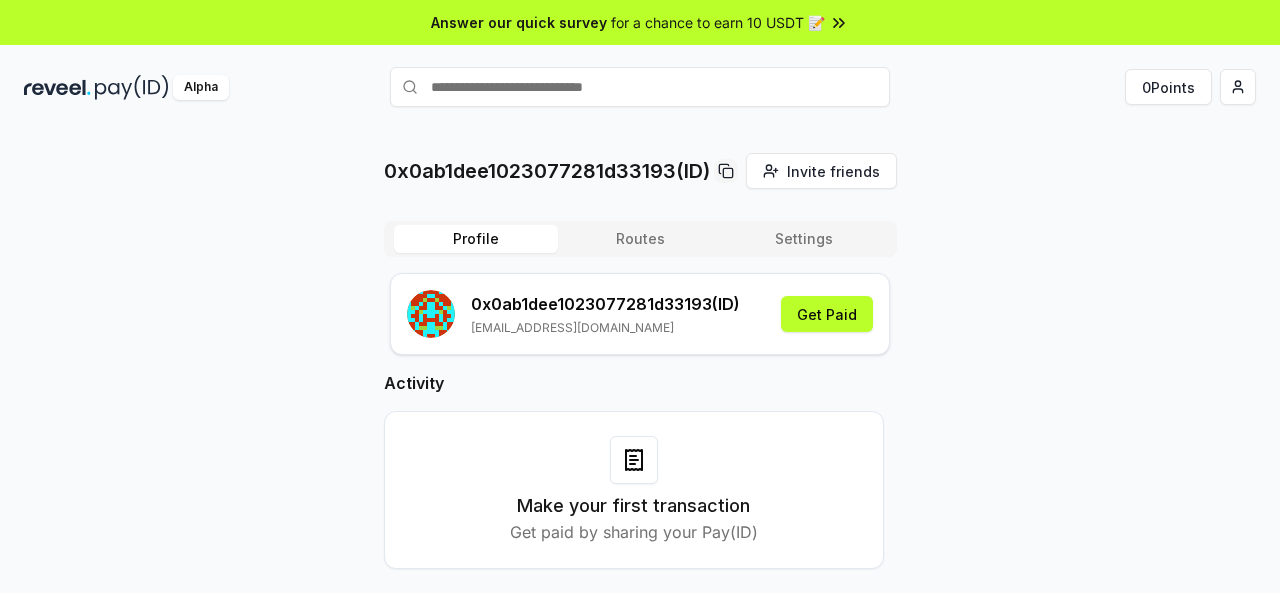 click on "for a chance to earn 10 USDT 📝" at bounding box center [718, 22] 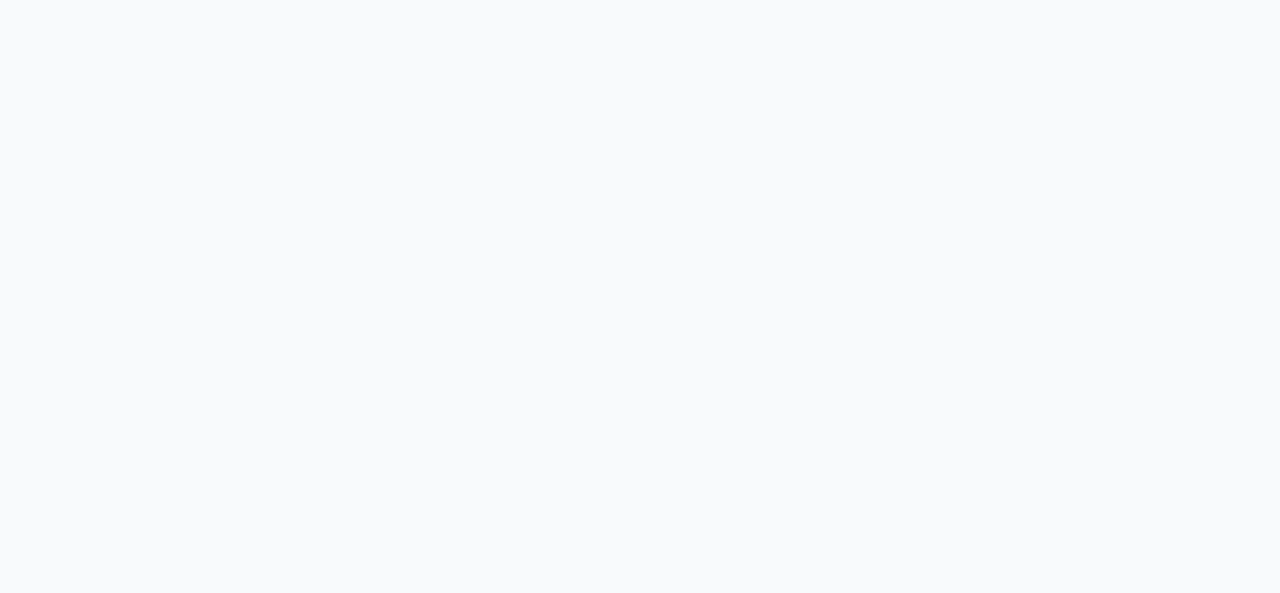 scroll, scrollTop: 0, scrollLeft: 0, axis: both 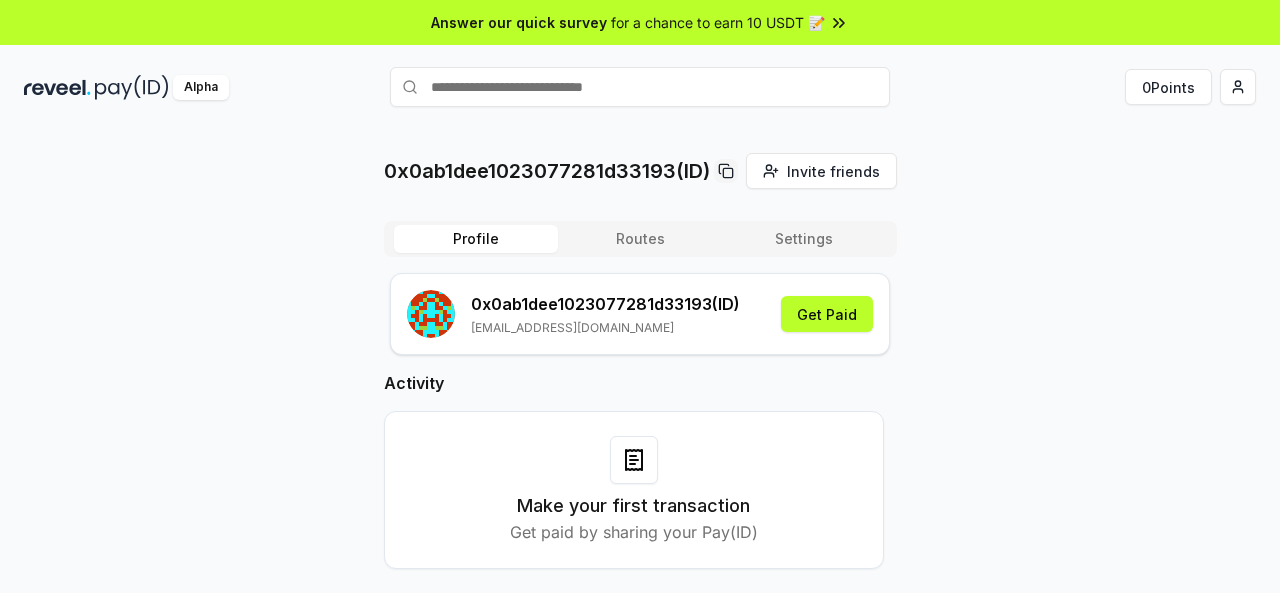 click on "Settings" at bounding box center (804, 239) 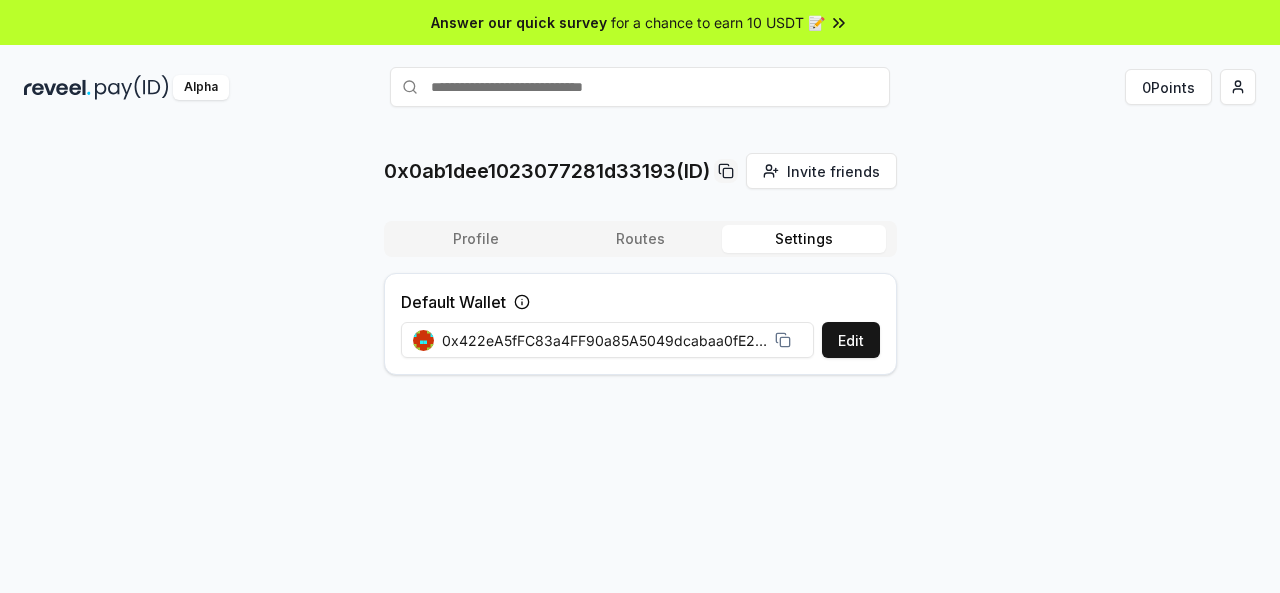 click 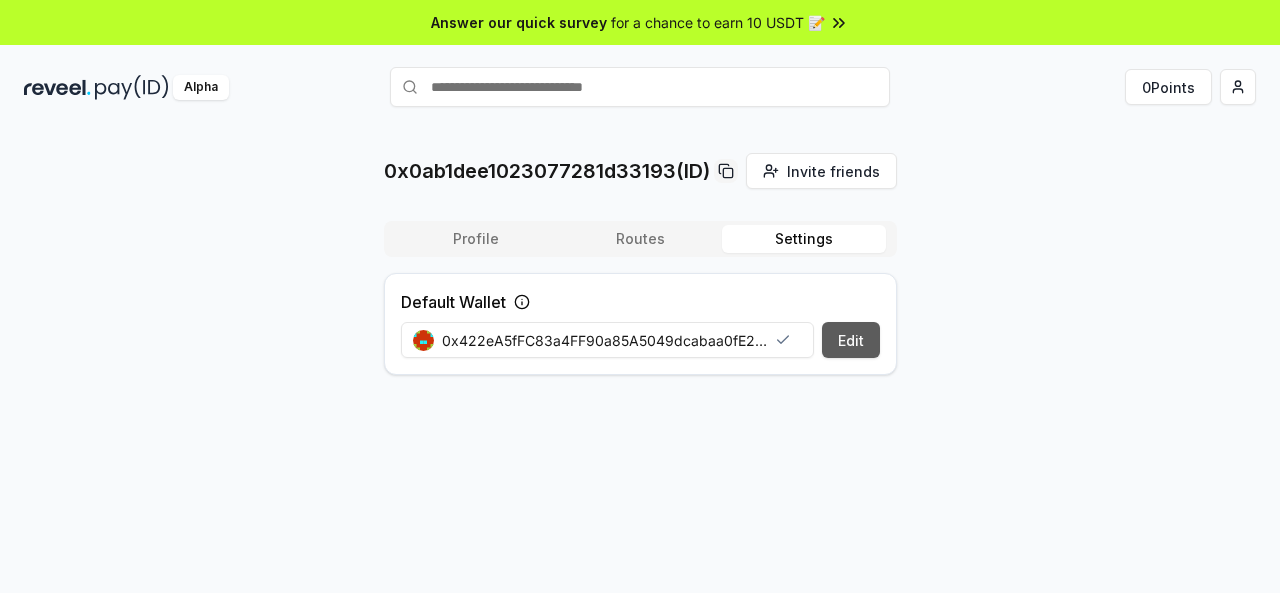 click on "Edit" at bounding box center [851, 340] 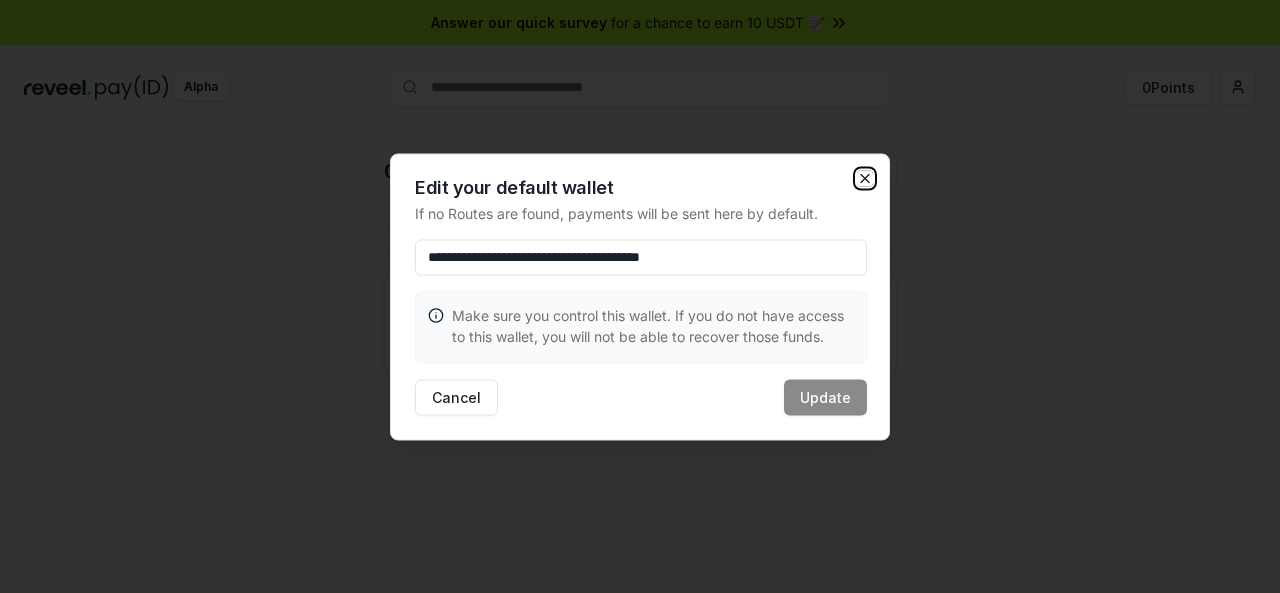 click 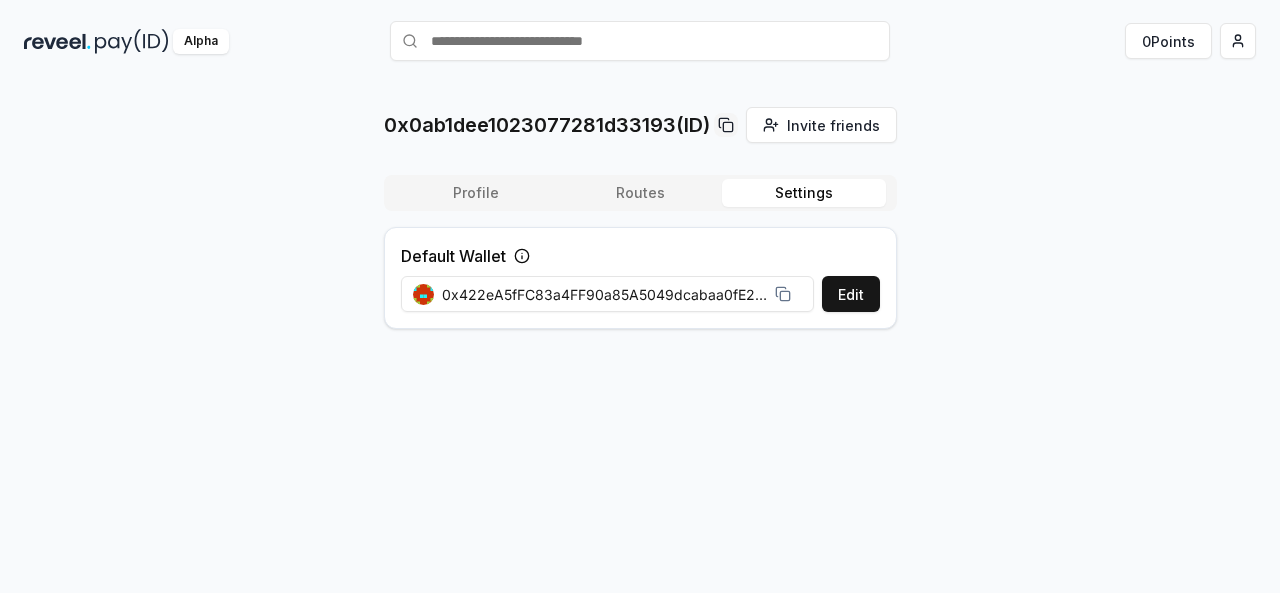 scroll, scrollTop: 57, scrollLeft: 0, axis: vertical 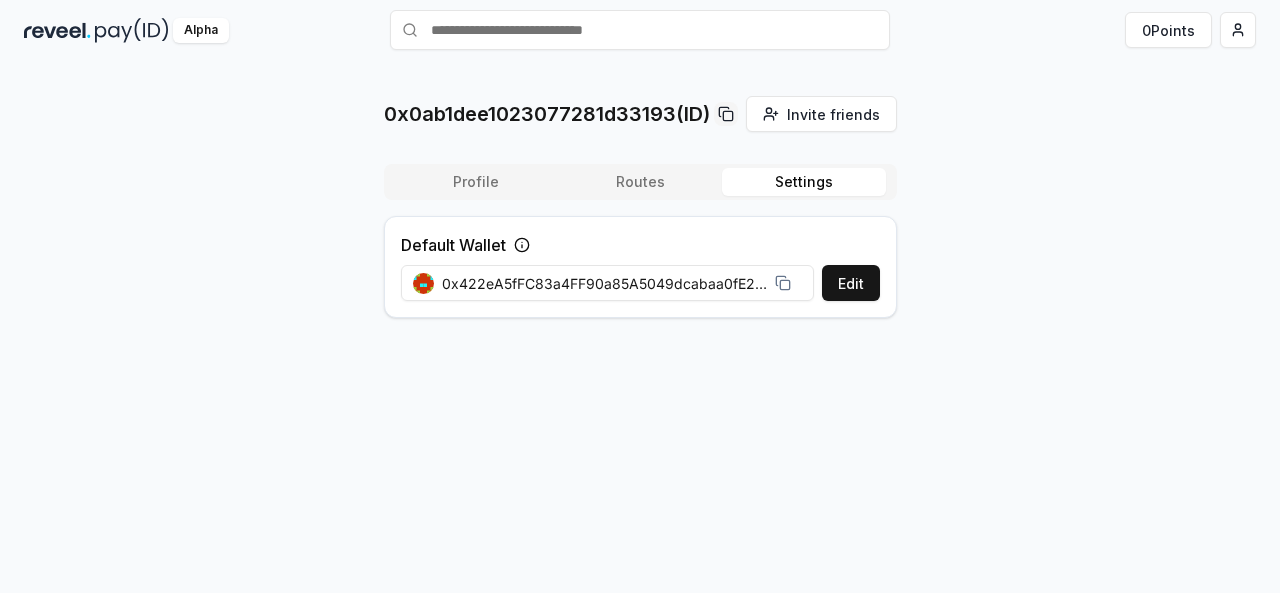 click on "Routes" at bounding box center (640, 182) 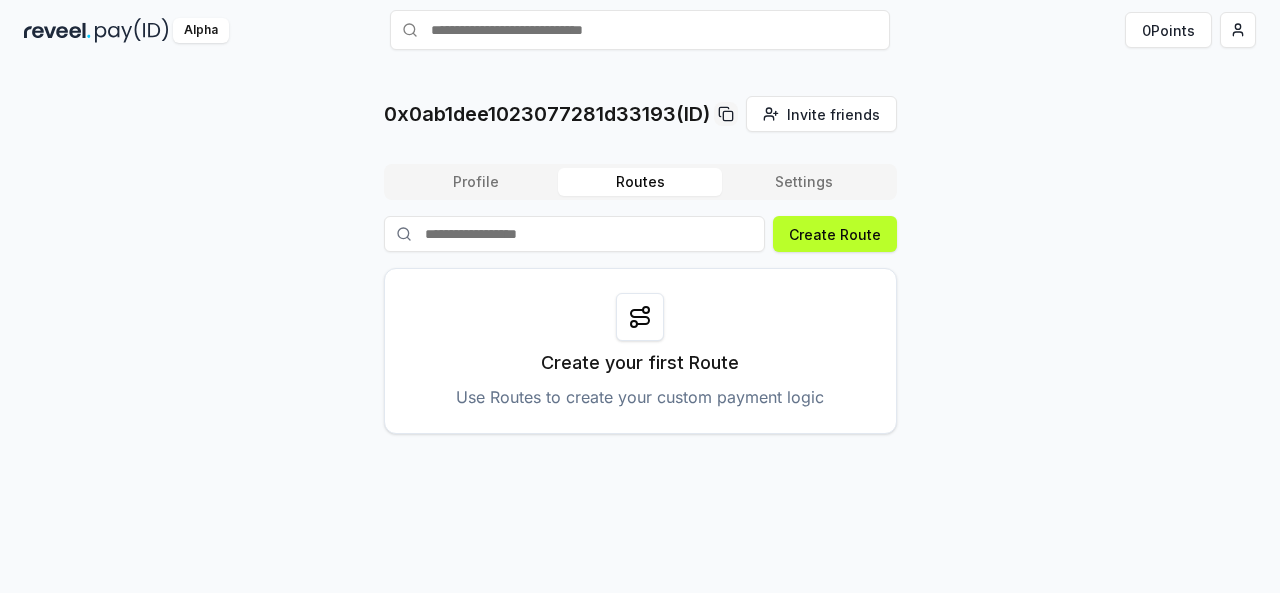 click at bounding box center [640, 317] 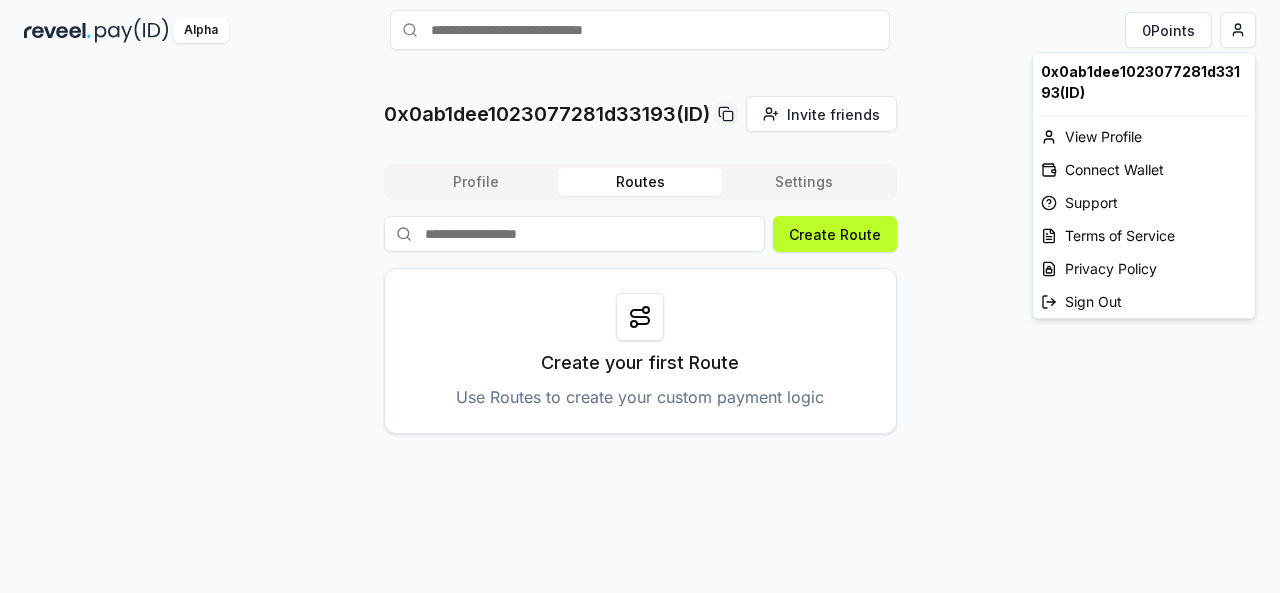 click on "Answer our quick survey for a chance to earn 10 USDT 📝 Alpha   0  Points 0x0ab1dee1023077281d33193(ID) Invite friends Invite Profile Routes Settings Create Route Create your first Route Use Routes to create your custom payment logic   0x0ab1dee1023077281d33193(ID)   View Profile   Connect Wallet   Support   Terms of Service   Privacy Policy   Sign Out" at bounding box center (640, 296) 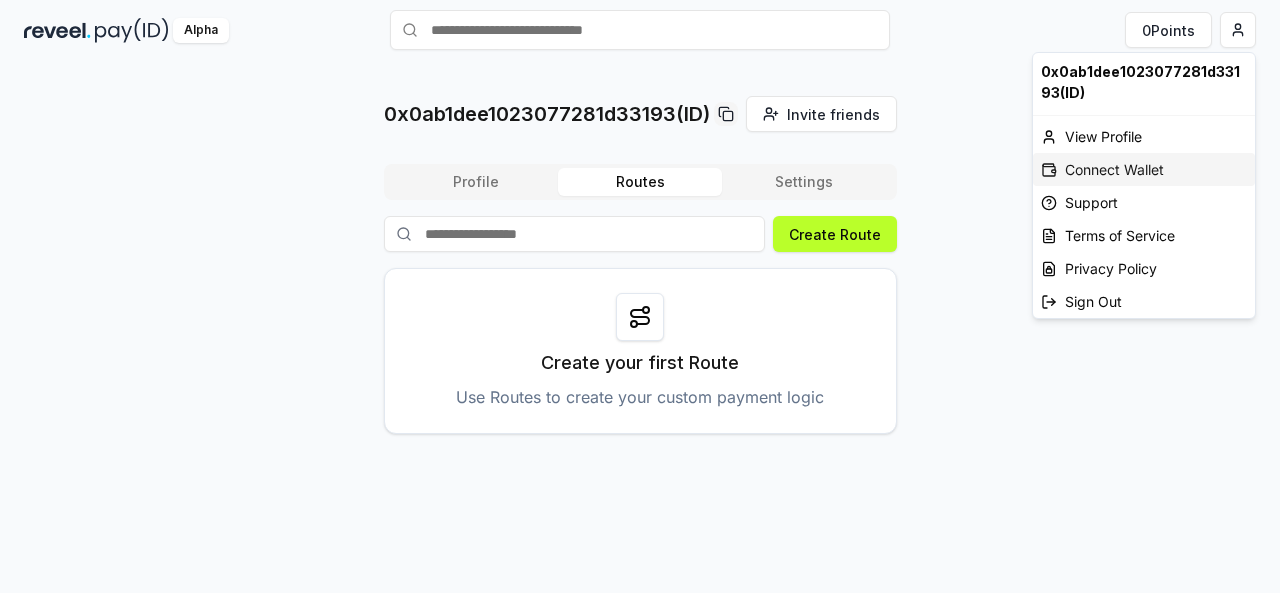 click on "Connect Wallet" at bounding box center (1144, 169) 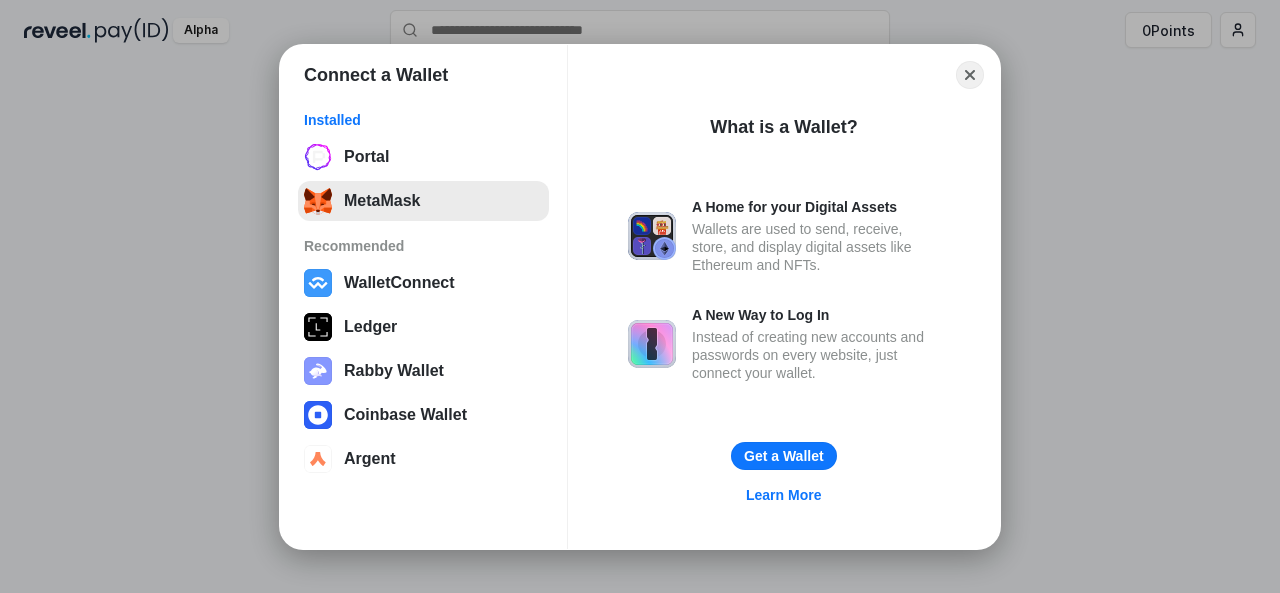 click on "MetaMask" at bounding box center (423, 201) 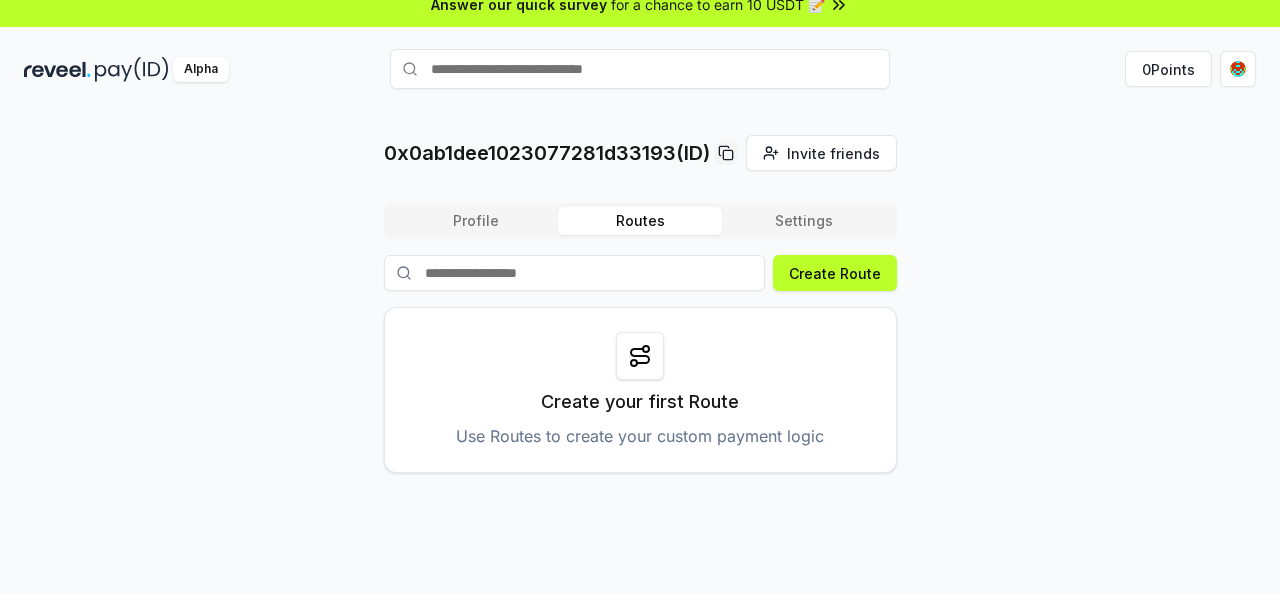 scroll, scrollTop: 0, scrollLeft: 0, axis: both 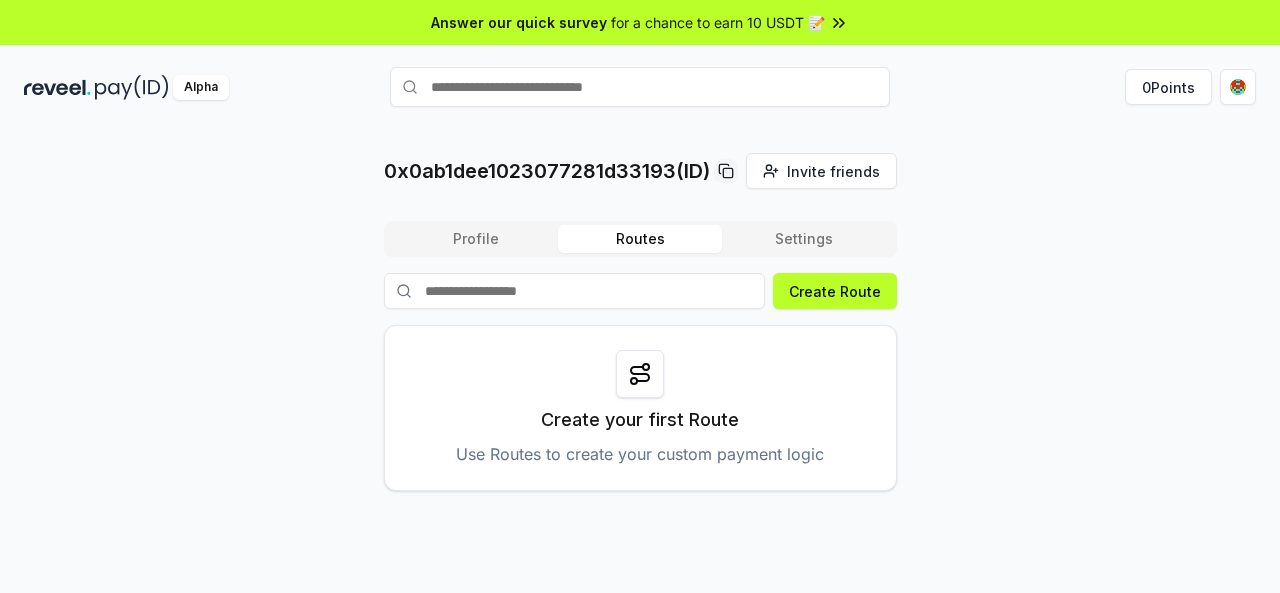 click on "Settings" at bounding box center [804, 239] 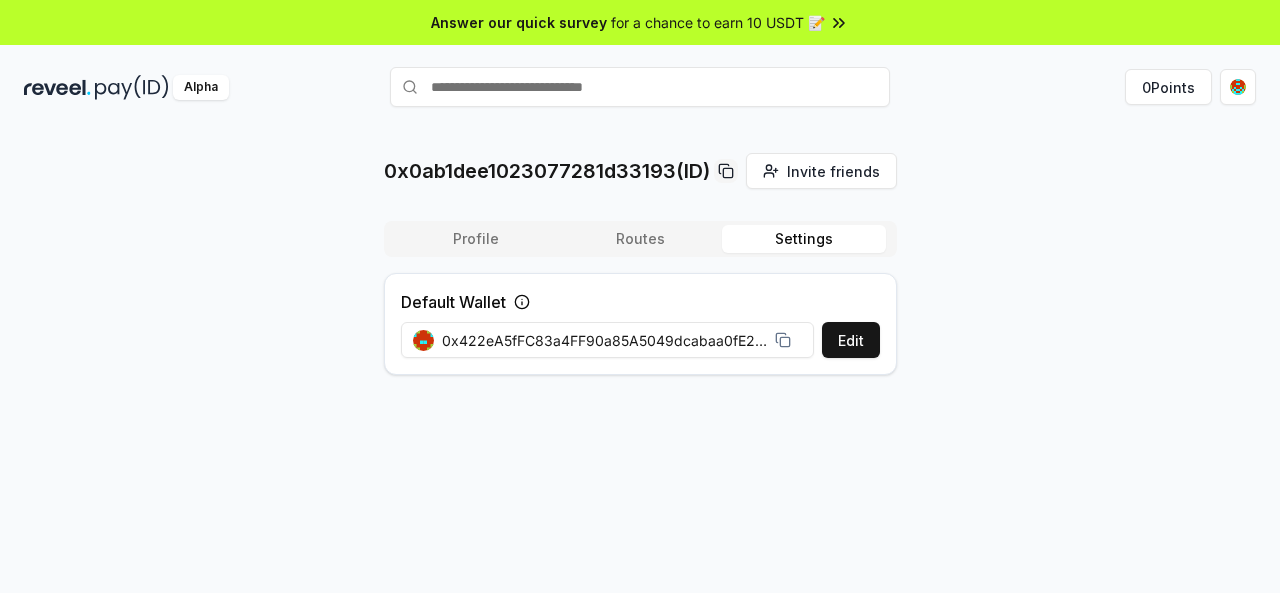 click on "Routes" at bounding box center (640, 239) 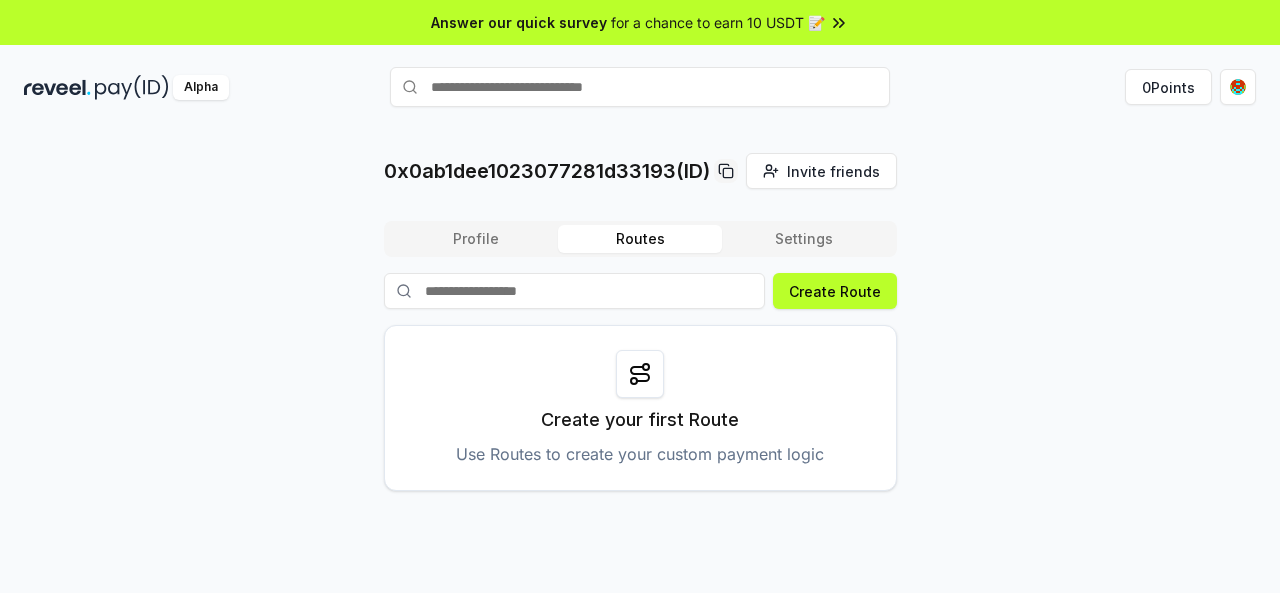click on "Profile" at bounding box center (476, 239) 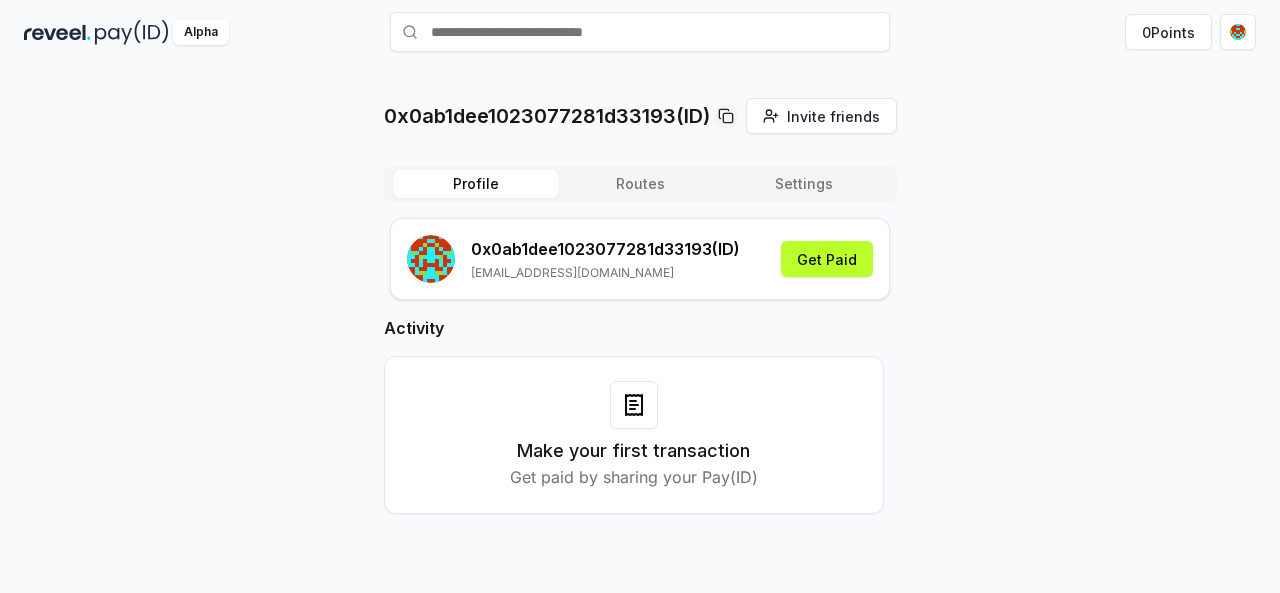 scroll, scrollTop: 57, scrollLeft: 0, axis: vertical 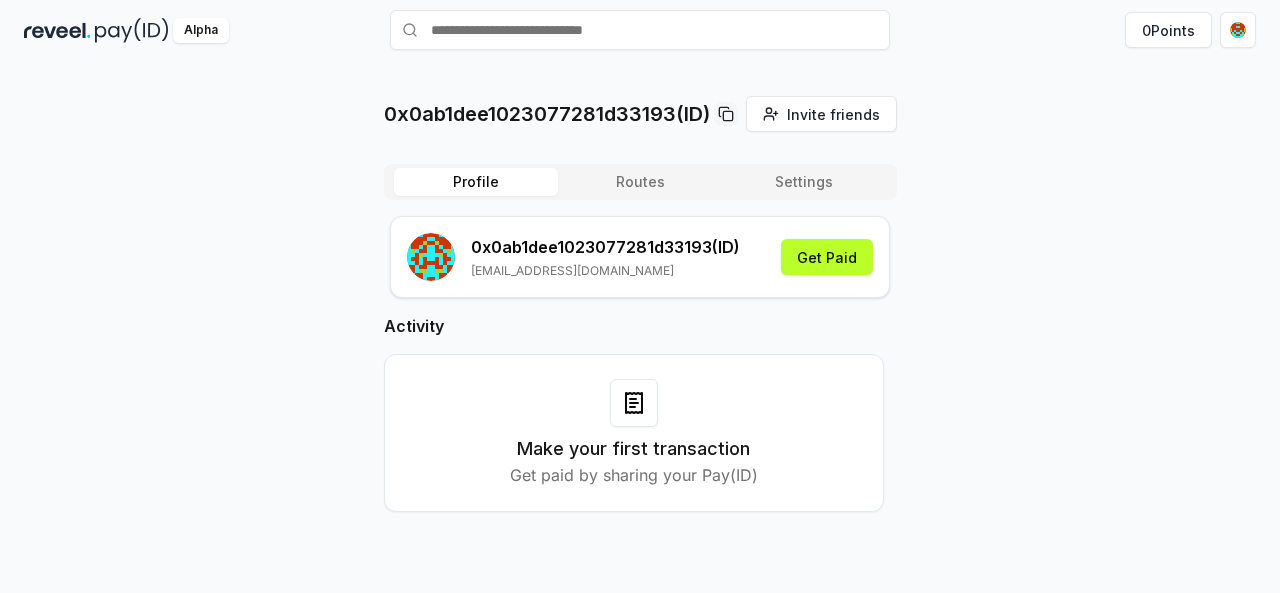 click on "Make your first transaction" at bounding box center [633, 449] 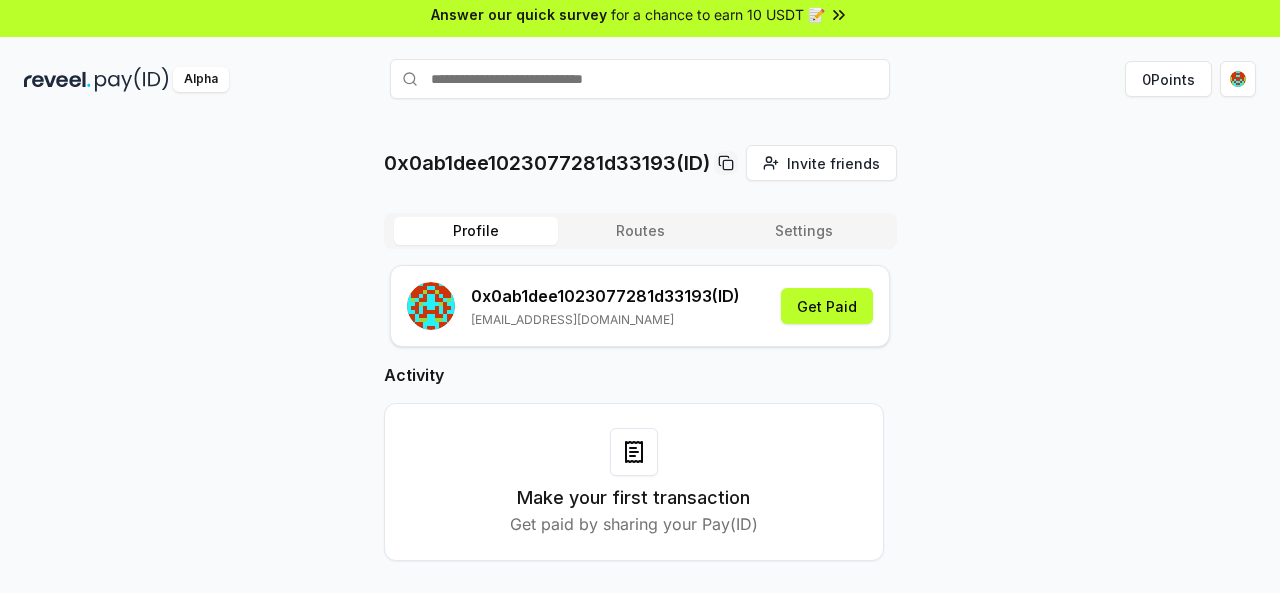 scroll, scrollTop: 0, scrollLeft: 0, axis: both 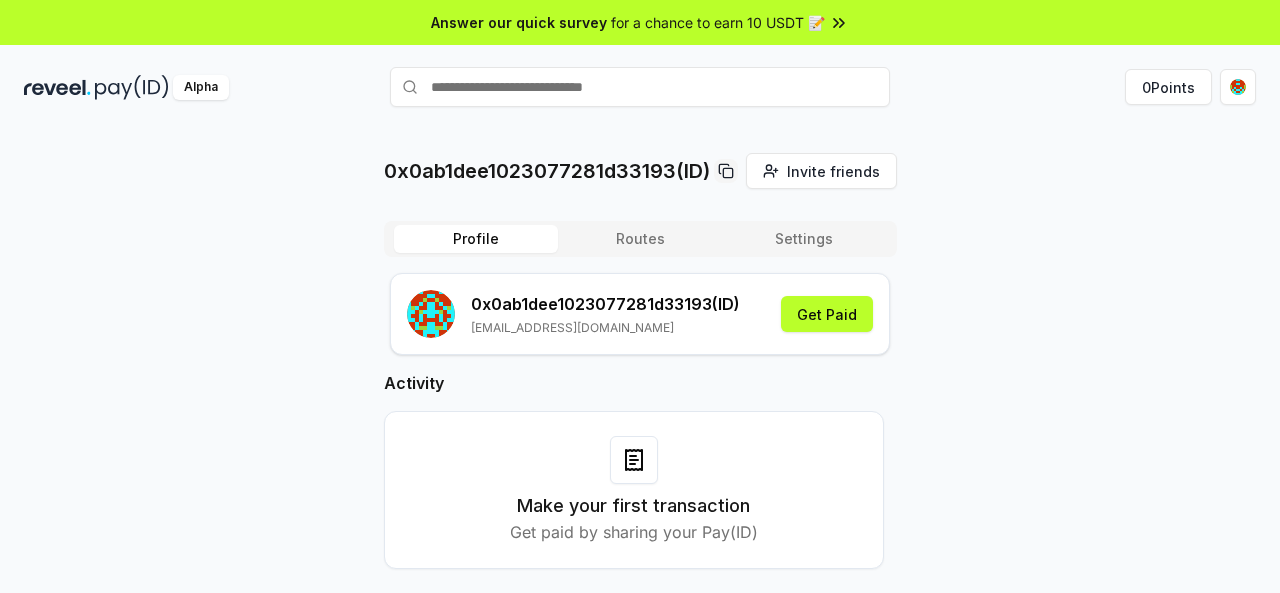 click at bounding box center [132, 87] 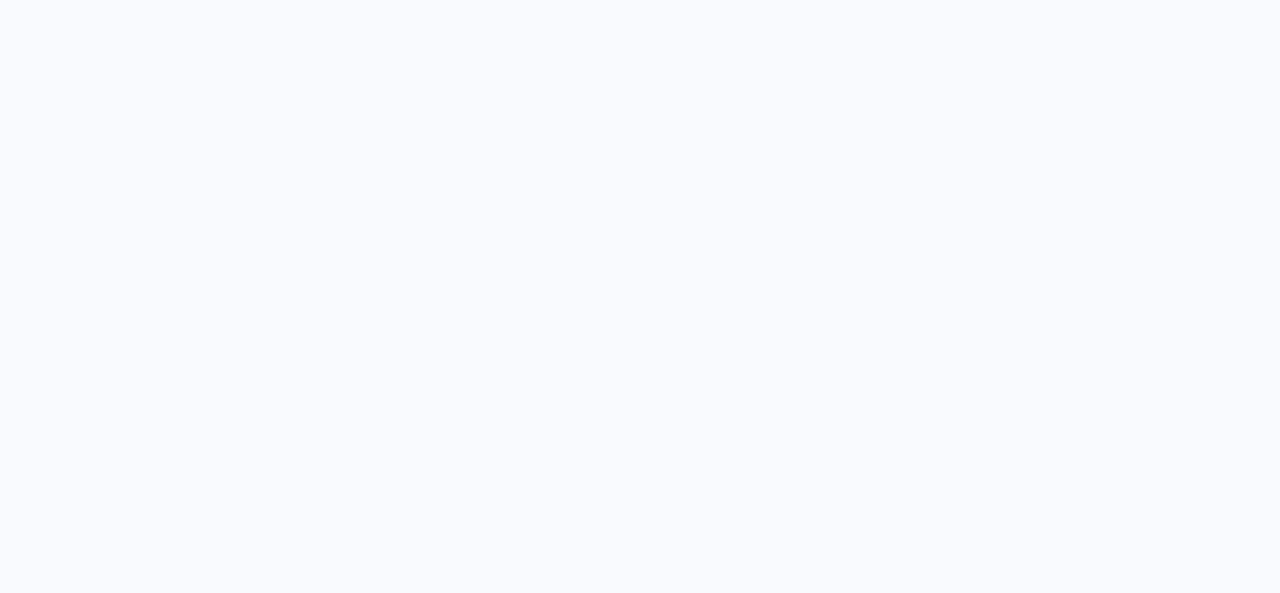 scroll, scrollTop: 0, scrollLeft: 0, axis: both 